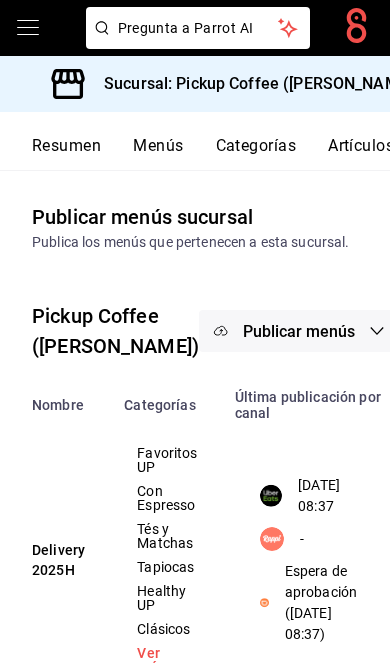 scroll, scrollTop: 0, scrollLeft: 0, axis: both 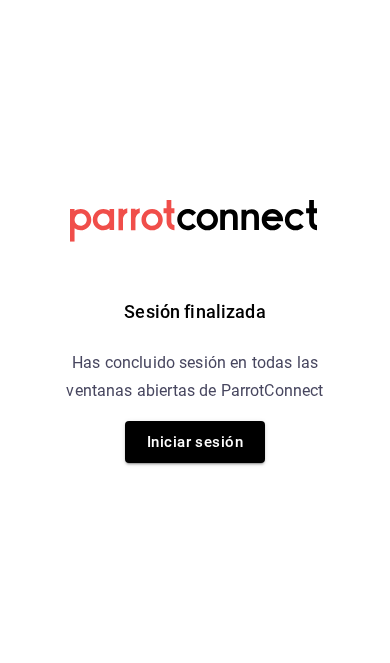 click on "Iniciar sesión" at bounding box center (195, 442) 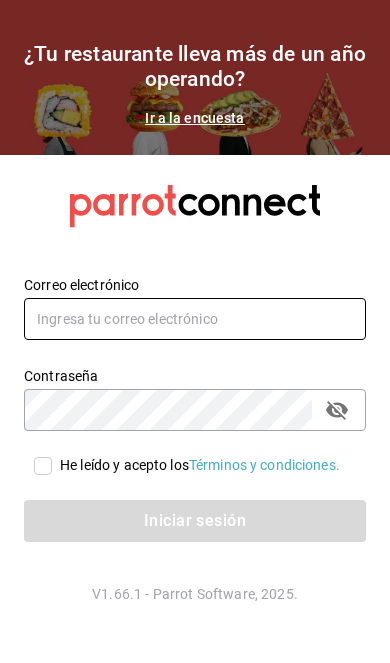 click at bounding box center [195, 319] 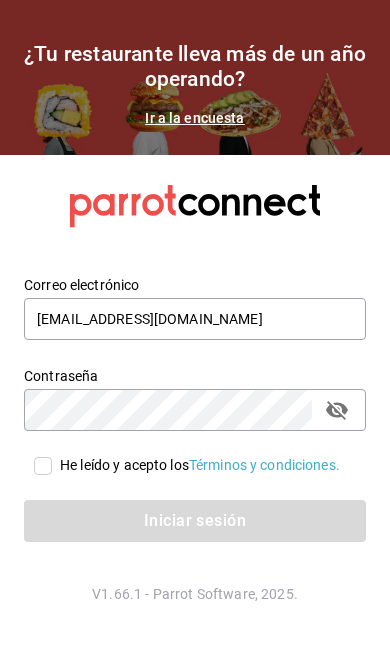 click on "He leído y acepto los  Términos y condiciones." at bounding box center (43, 466) 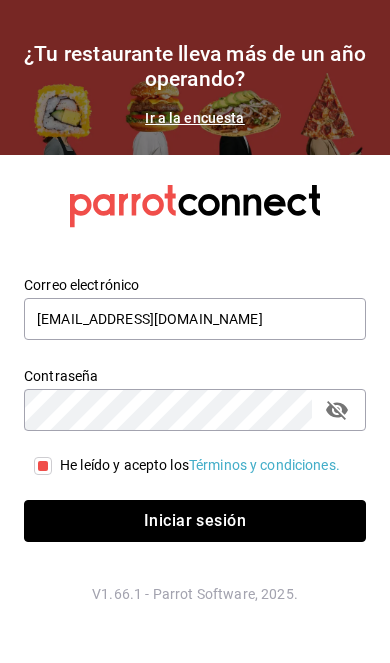 click on "Iniciar sesión" at bounding box center (195, 521) 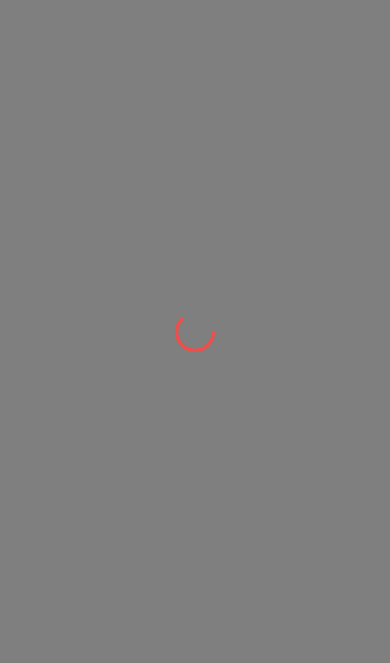 scroll, scrollTop: 0, scrollLeft: 0, axis: both 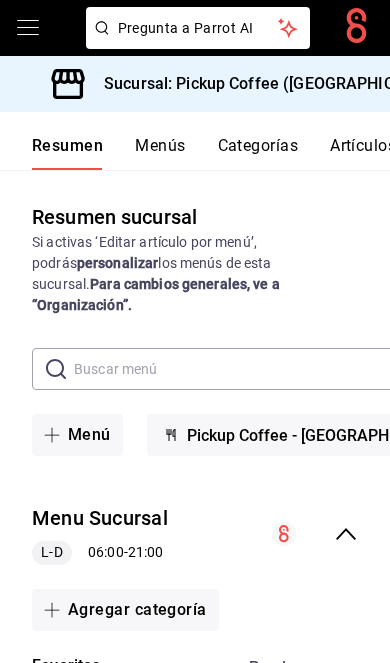 click 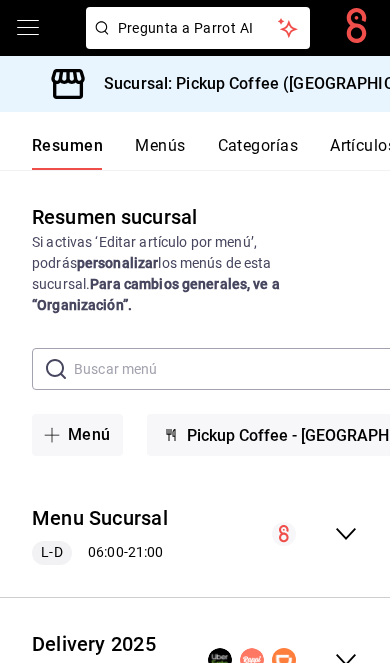click on "Delivery 2025 L-D 08:00  -  20:30" at bounding box center (195, 660) 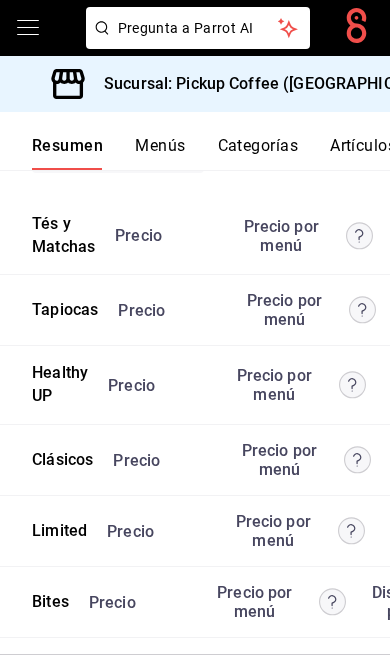 scroll, scrollTop: 5455, scrollLeft: 0, axis: vertical 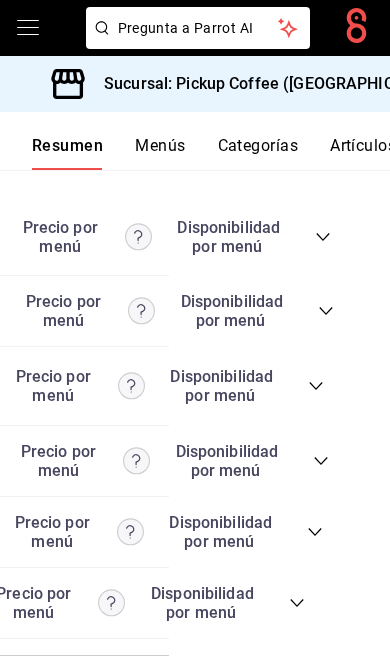 click 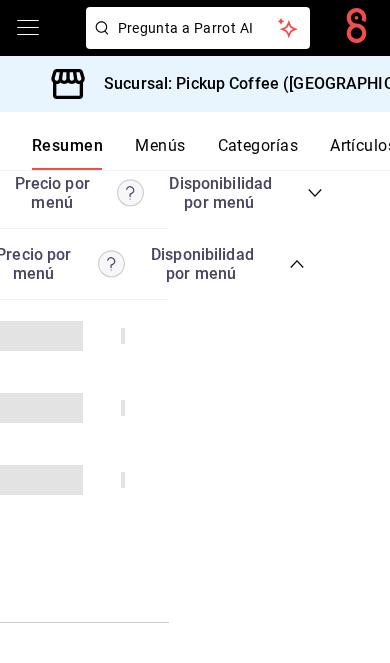 scroll, scrollTop: 5761, scrollLeft: 0, axis: vertical 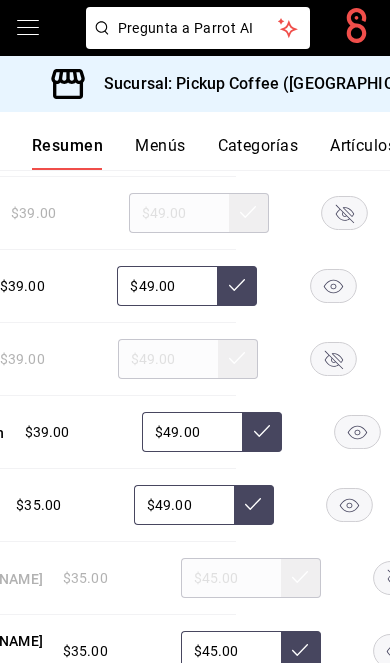 click 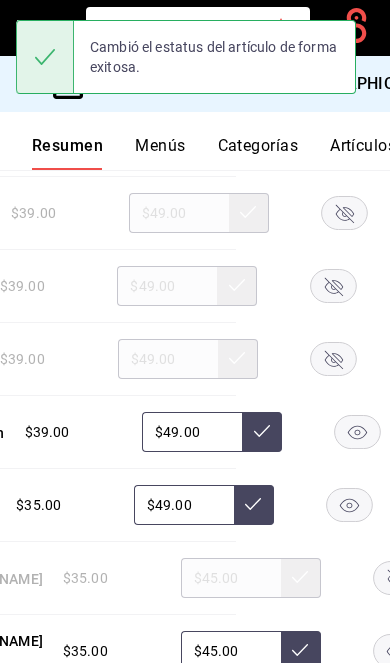 scroll, scrollTop: 6121, scrollLeft: 0, axis: vertical 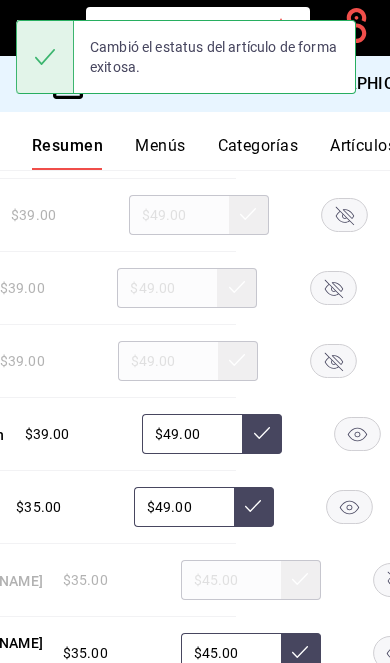click on "Artículos" at bounding box center (363, 153) 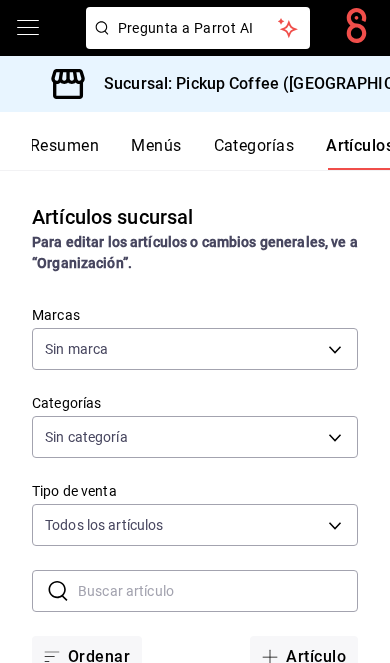 type on "f95c3ca3-ad6a-46df-9f14-b82bb80b268f" 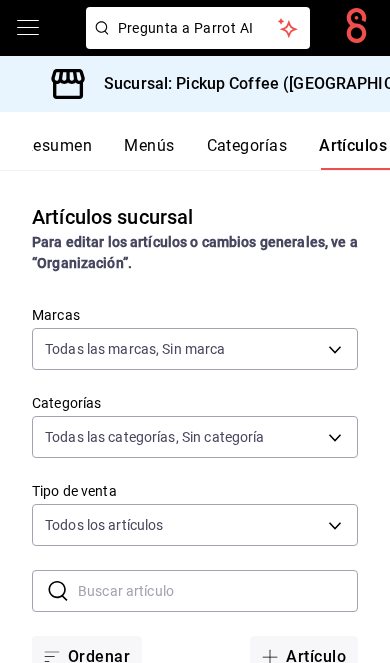 type on "980990e2-bcda-4861-8b36-2d0a779a5920,c91390bf-521e-40d2-9320-9a9387380a4a,ffa550d2-1c7a-4c7f-a5f9-75a9f5633d33,da51ab68-e0c6-4c6f-87bc-cf97b45e3594,49c18823-73f7-4ba8-a7d9-1c515e0eae97,c5e62322-41ab-4009-a989-ab88f03b5be6,5ae3aede-cb05-461d-903a-09fc487e78e1,ea9f82ef-c452-4ea7-8519-6d70edfb1838,c29bd337-bf10-4227-9e39-efea04b36540,45f88e30-14a4-4164-9fe6-0a55091d84fe,8c339552-6607-4b21-9e77-fda6c12ee676,a4b349ed-a571-44f4-8ce7-240fddef00e3,06641657-4c2c-40dc-a08d-cefdacdde5e5,a5711b99-4cac-458b-8f08-98c335fb8ad6" 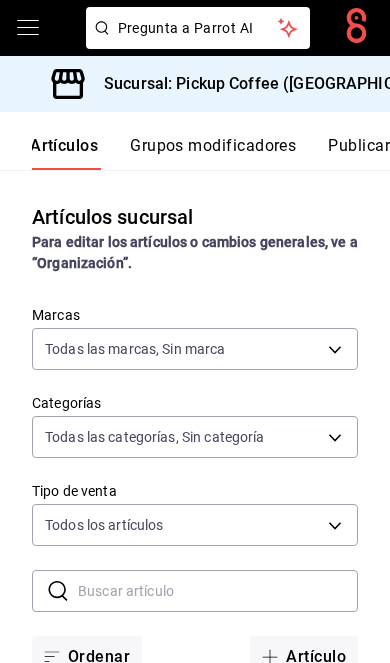 scroll, scrollTop: 0, scrollLeft: 303, axis: horizontal 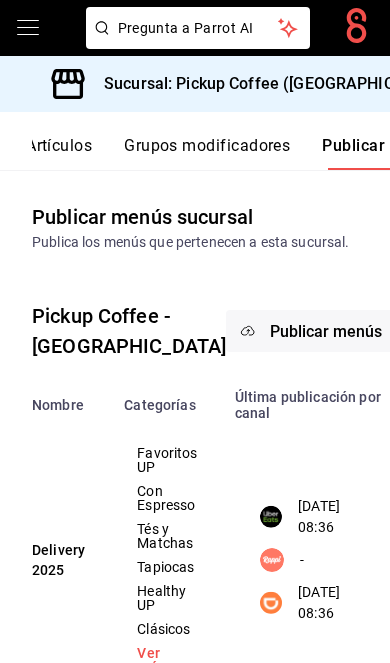 click on "Publicar menús" at bounding box center (326, 331) 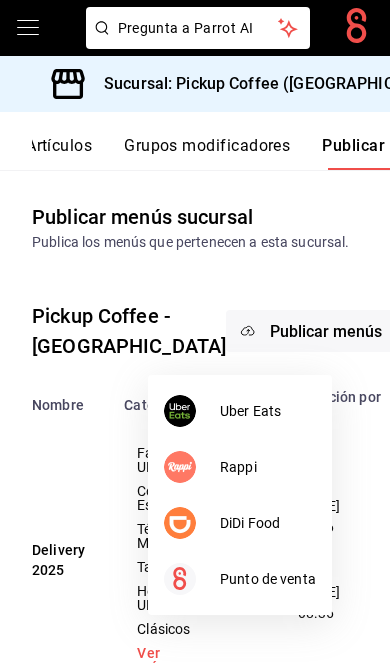 click on "DiDi Food" at bounding box center (268, 523) 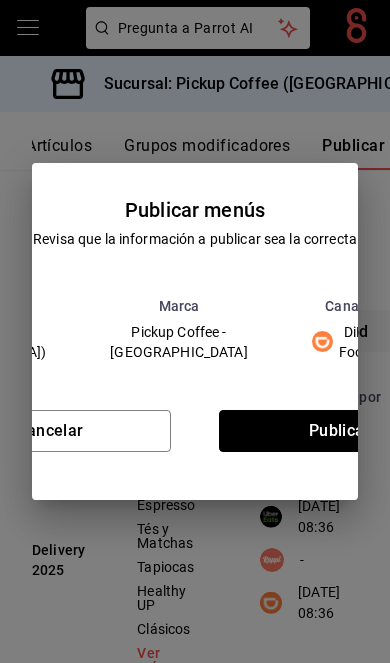 click on "Publicar" at bounding box center (340, 431) 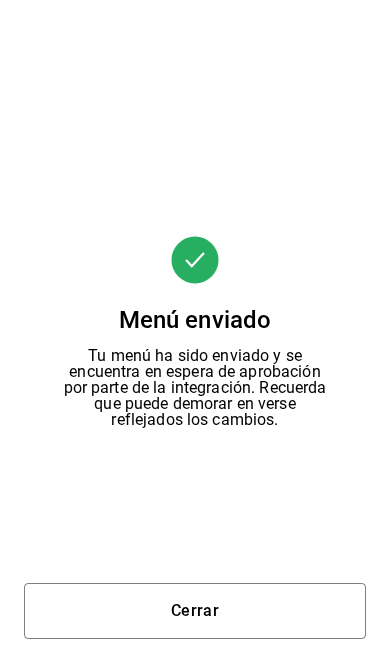 click on "Cerrar" at bounding box center [195, 611] 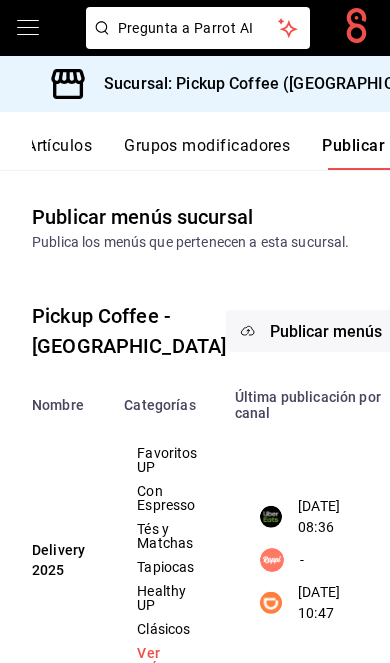 click on "Publicar menús" at bounding box center (326, 331) 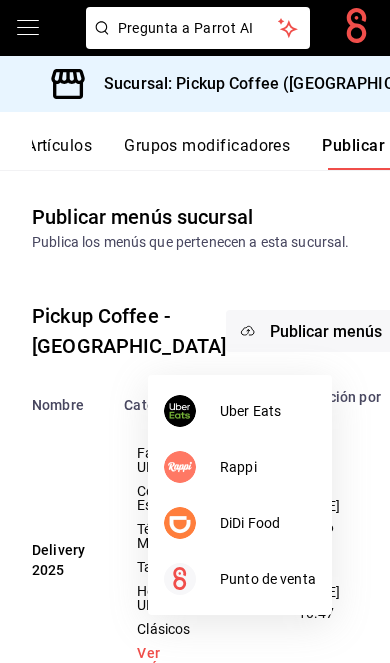 click on "Uber Eats" at bounding box center (268, 411) 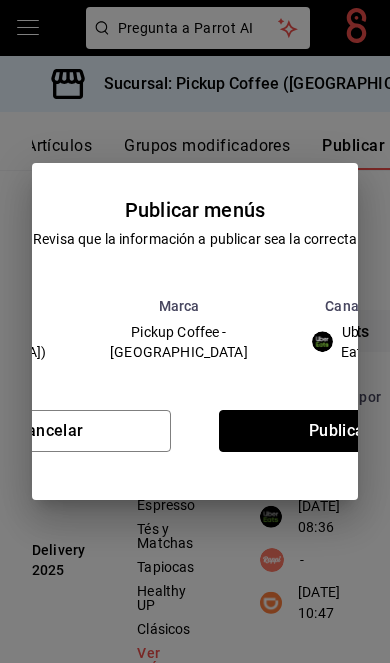 click on "Publicar" at bounding box center [340, 431] 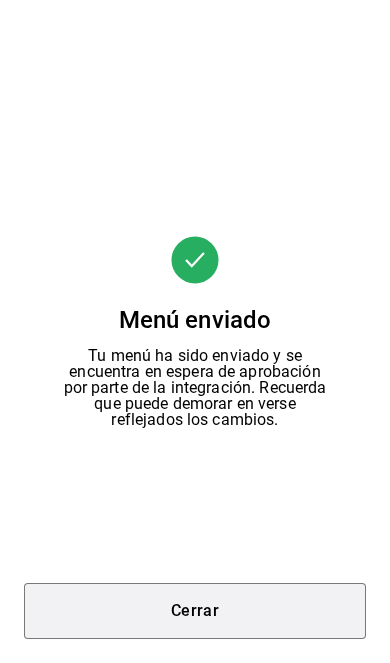 click on "Cerrar" at bounding box center [195, 611] 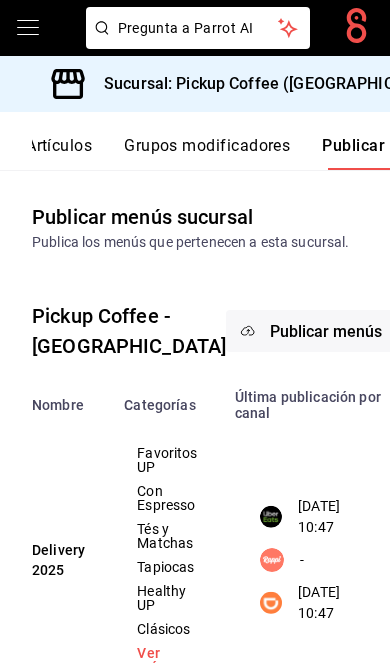 click on "Grupos modificadores" at bounding box center [207, 153] 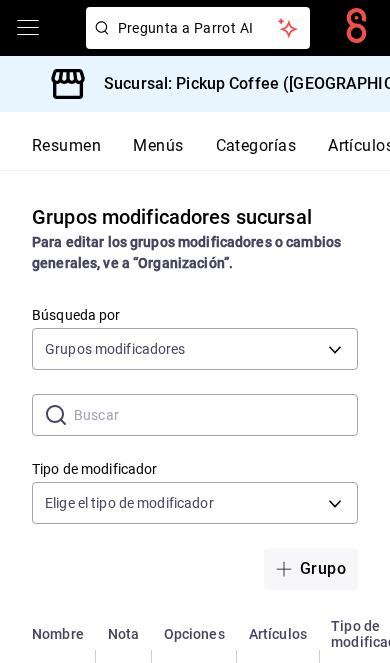 scroll, scrollTop: 0, scrollLeft: 302, axis: horizontal 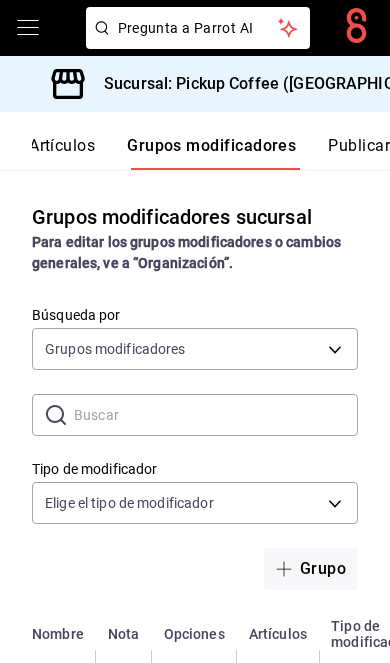 click on "Sucursal: Pickup Coffee ([GEOGRAPHIC_DATA])" at bounding box center (270, 84) 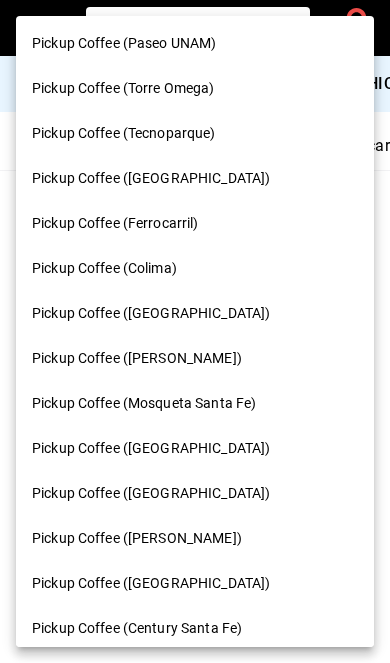 scroll, scrollTop: 833, scrollLeft: 0, axis: vertical 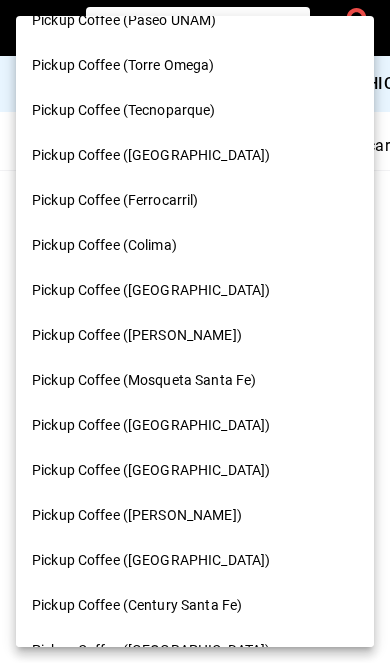 click on "Pickup Coffee ([GEOGRAPHIC_DATA])" at bounding box center [151, 290] 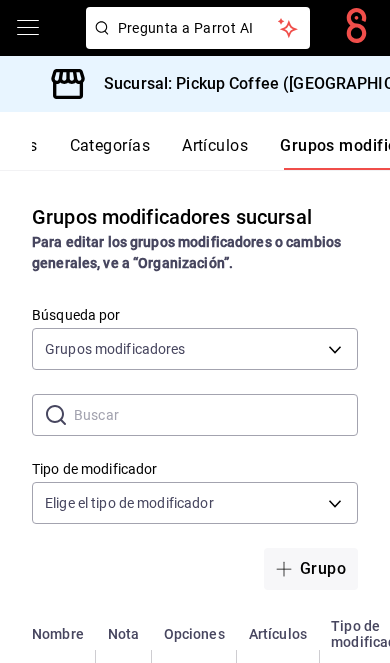 scroll, scrollTop: 0, scrollLeft: 208, axis: horizontal 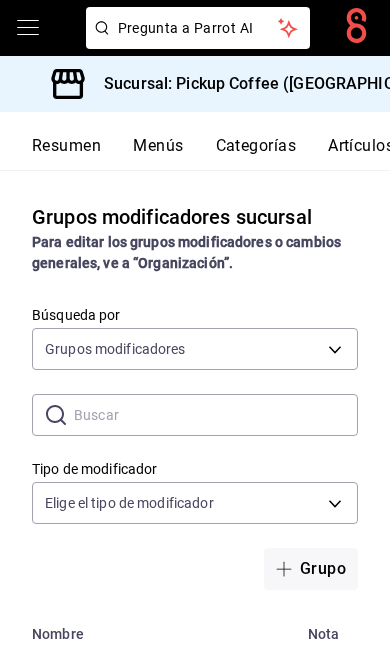 click on "Resumen" at bounding box center (66, 153) 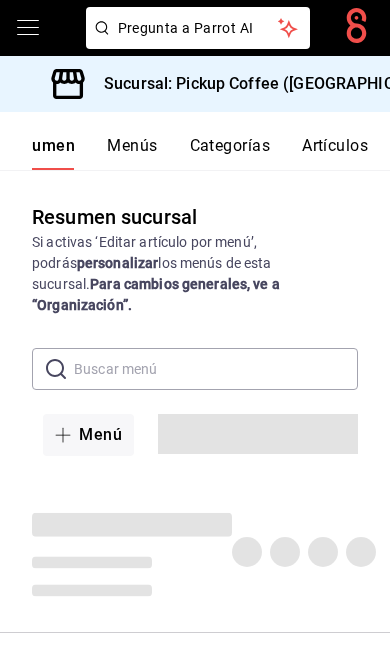 scroll, scrollTop: 0, scrollLeft: 0, axis: both 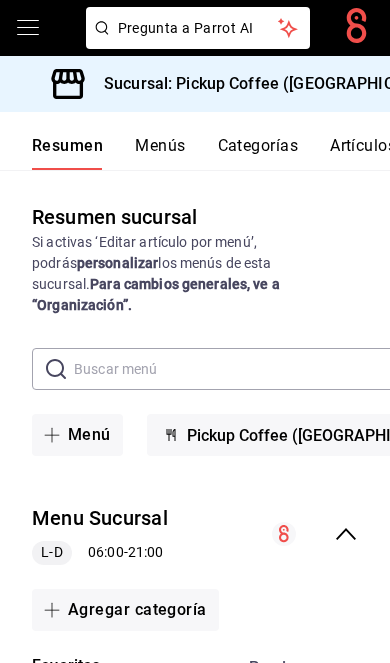 click 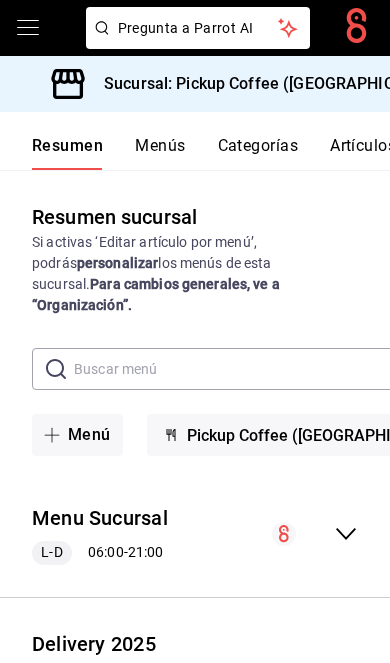 click on "Delivery 2025 L-V 07:30  -  19:30 S 08:00  -  15:30" at bounding box center [195, 676] 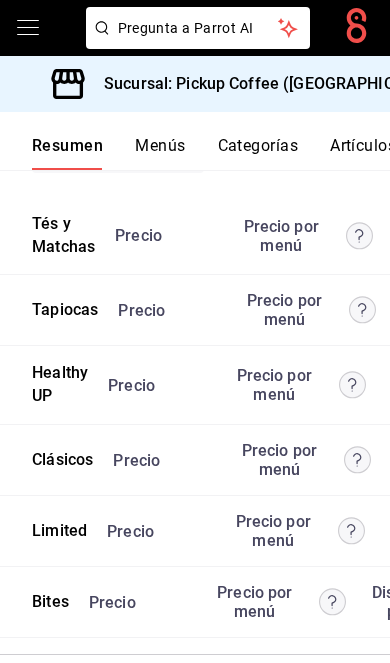 scroll, scrollTop: 5487, scrollLeft: 0, axis: vertical 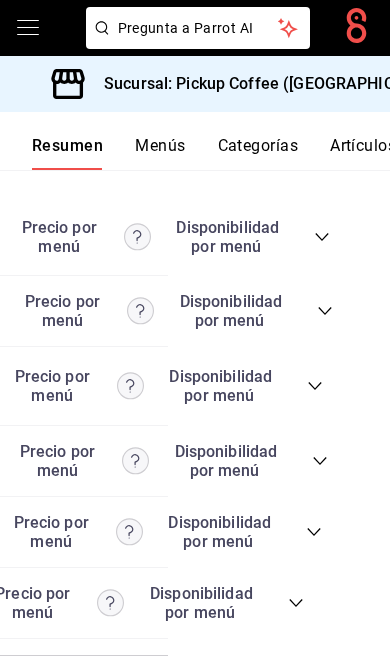 click 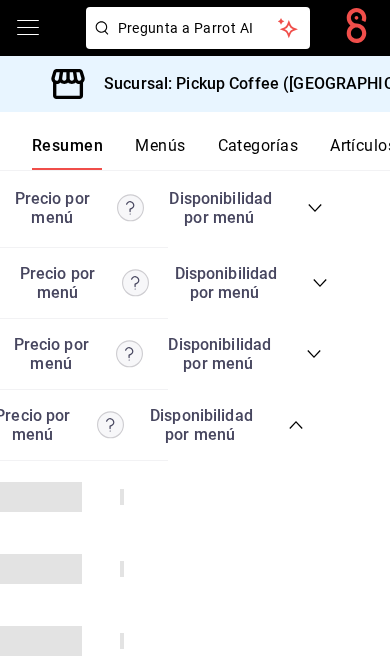 scroll, scrollTop: 5839, scrollLeft: 0, axis: vertical 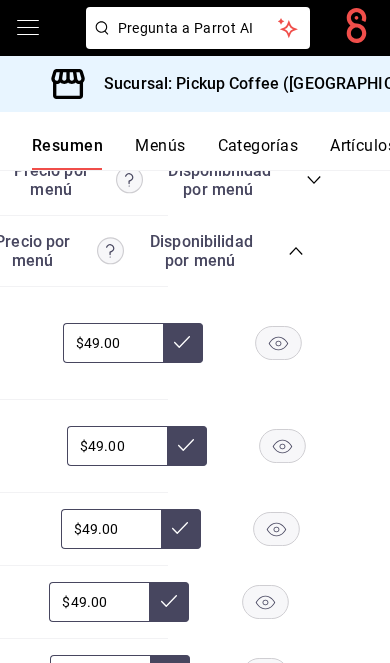 click 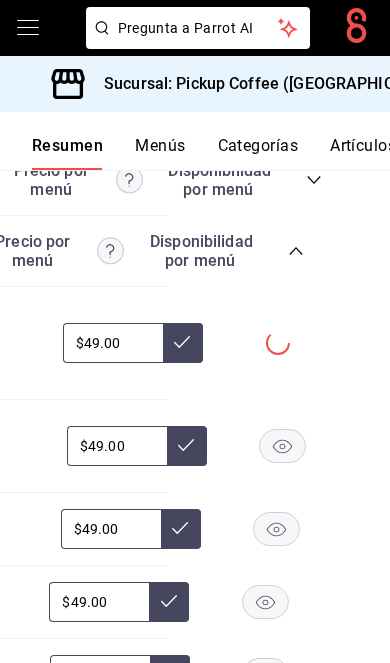 click 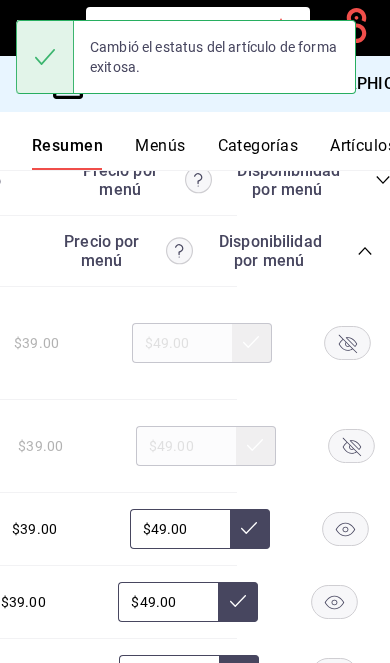 scroll, scrollTop: 0, scrollLeft: 157, axis: horizontal 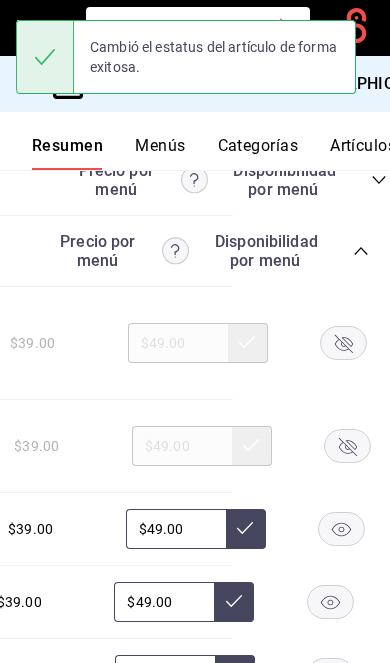 click 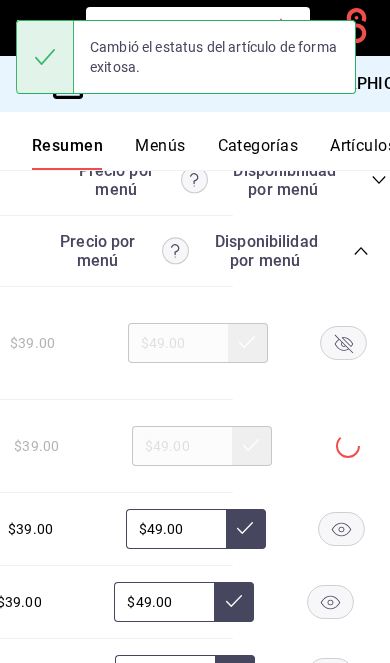 click 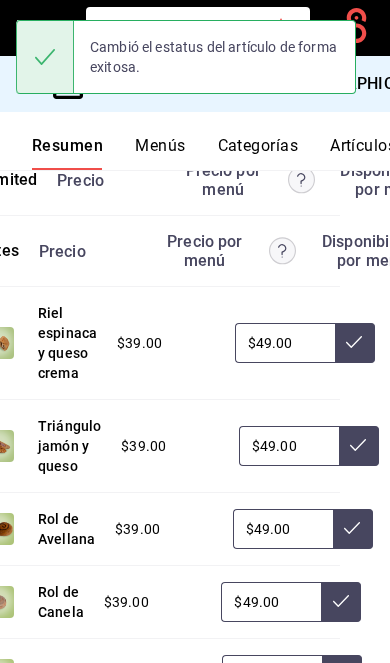 scroll, scrollTop: 0, scrollLeft: 9, axis: horizontal 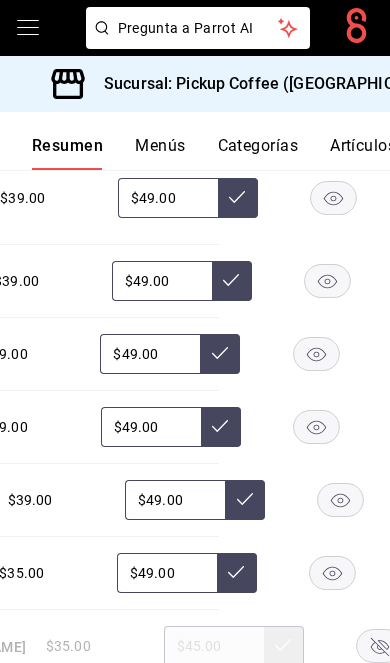 click 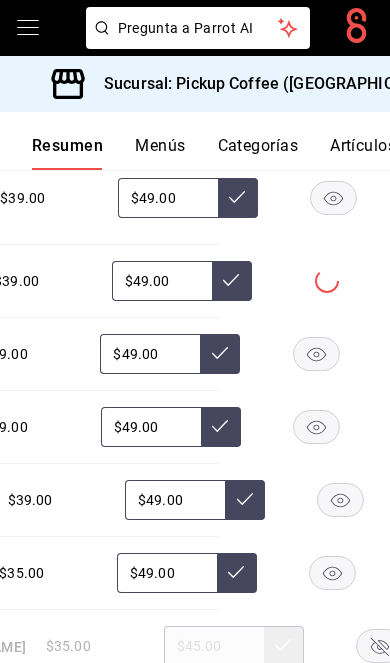 click 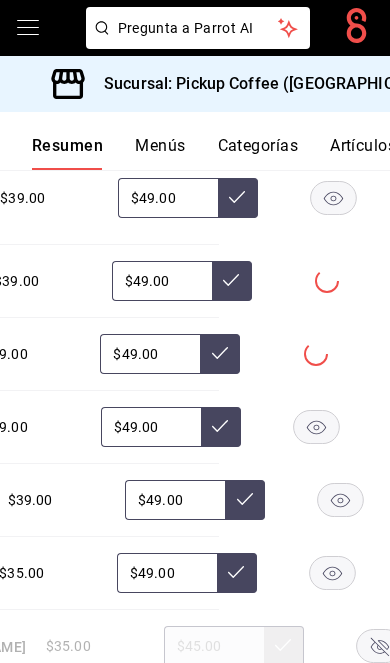 click 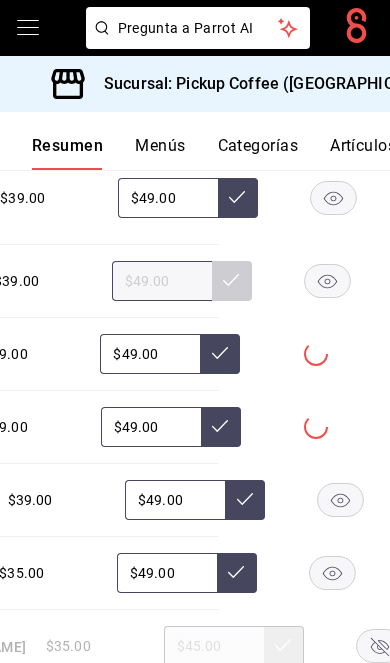 click 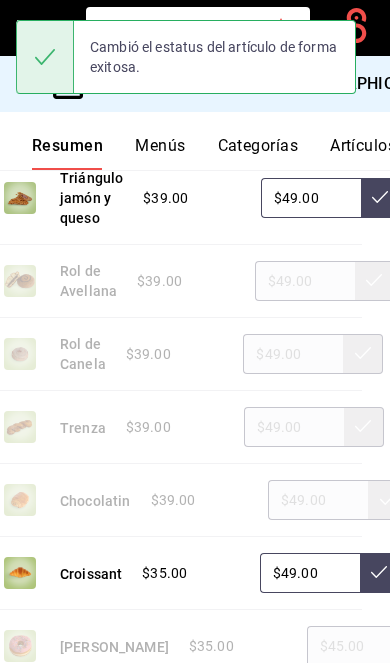 scroll, scrollTop: 0, scrollLeft: 14, axis: horizontal 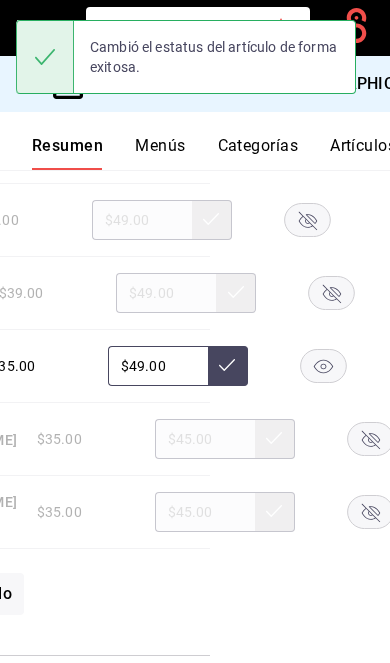 click 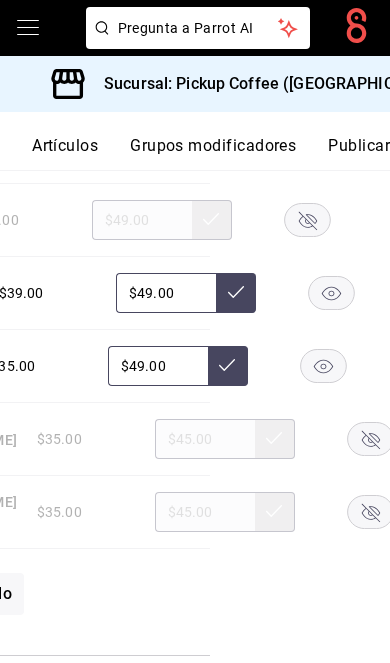 scroll, scrollTop: 0, scrollLeft: 302, axis: horizontal 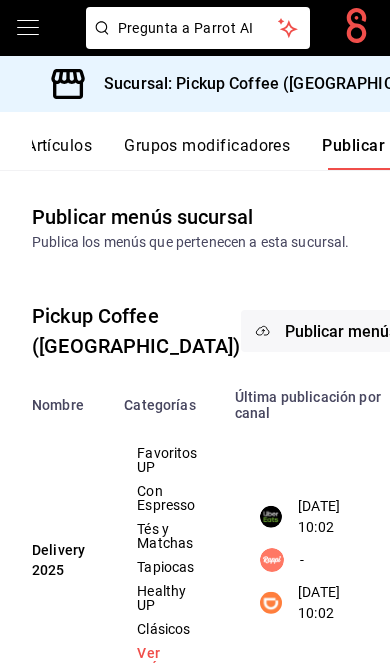 click on "Publicar menús" at bounding box center [341, 331] 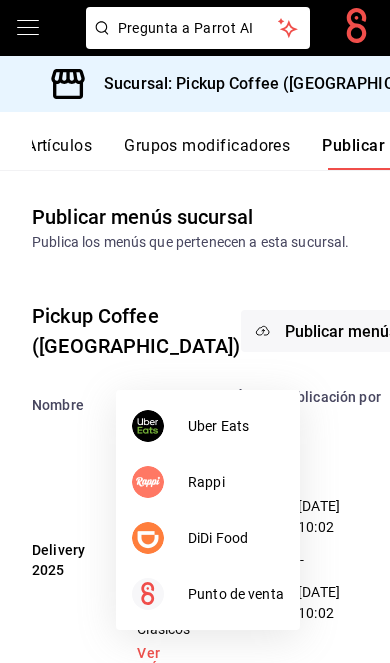 click on "DiDi Food" at bounding box center [236, 538] 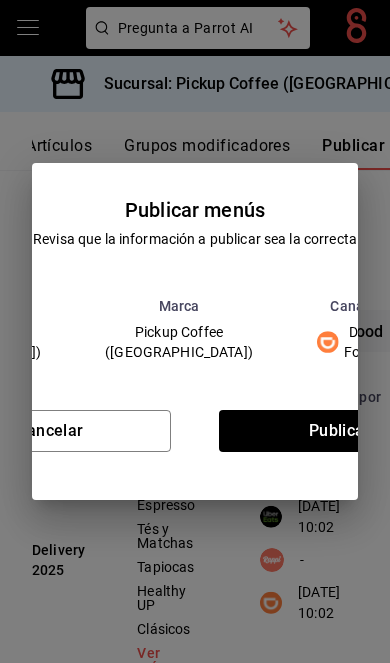 click on "Publicar" at bounding box center [340, 431] 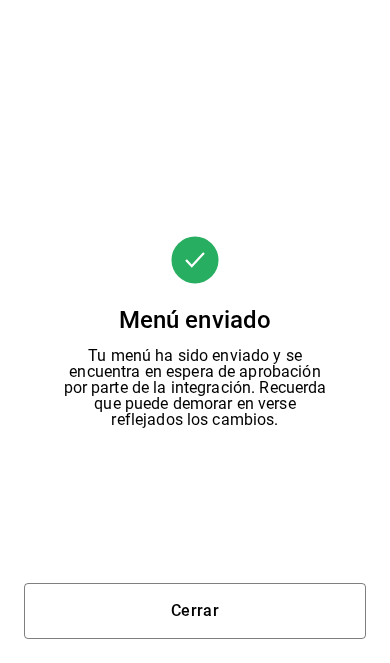 click on "Cerrar" at bounding box center (195, 611) 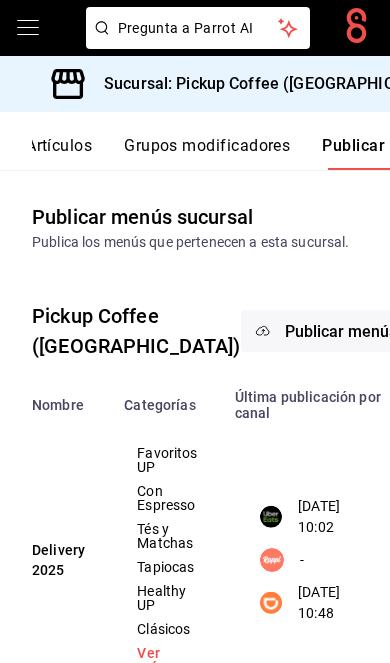 click on "Publicar menús" at bounding box center (341, 331) 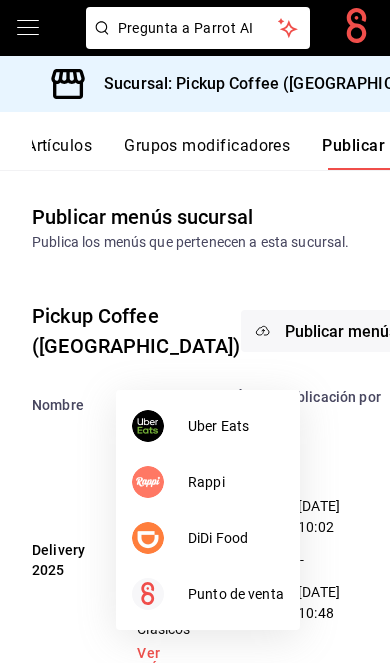 click at bounding box center (148, 426) 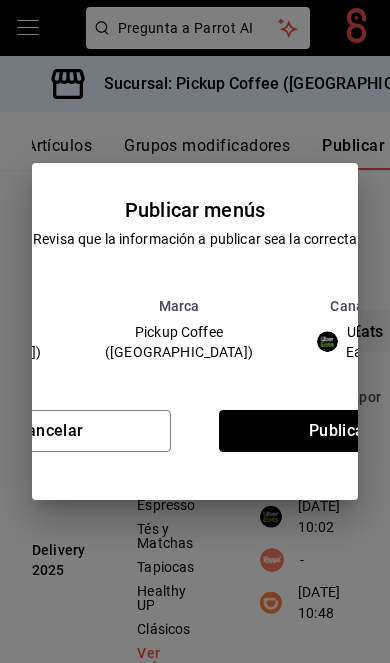 click on "Publicar" at bounding box center [340, 431] 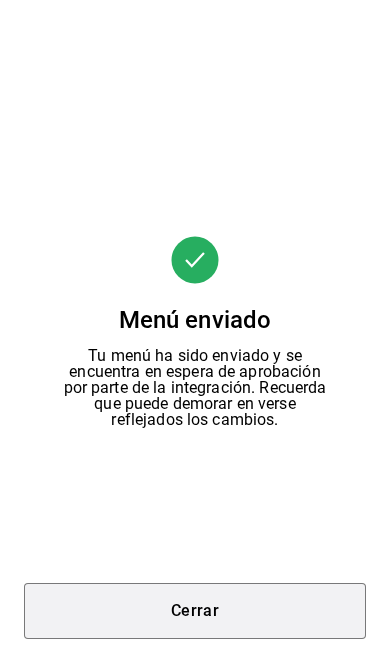 click on "Cerrar" at bounding box center [195, 611] 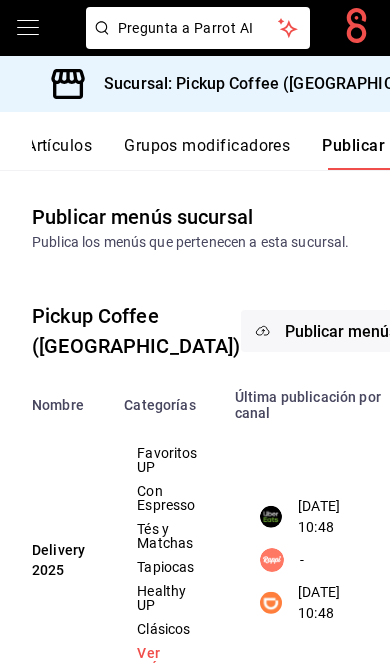 click on "Sucursal: Pickup Coffee ([GEOGRAPHIC_DATA])" at bounding box center [270, 84] 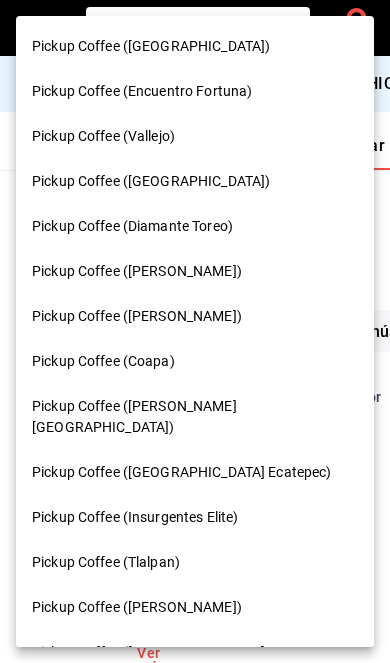 scroll, scrollTop: 0, scrollLeft: 0, axis: both 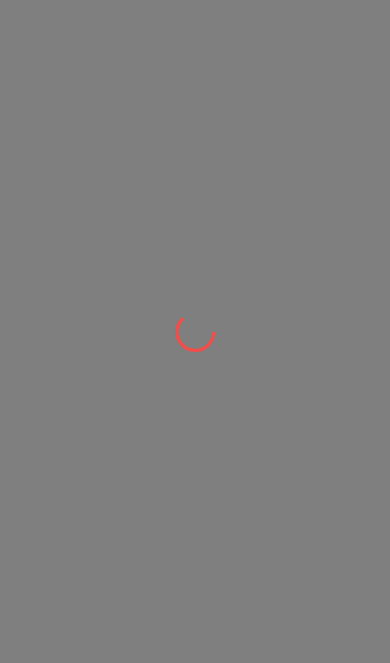 click at bounding box center (195, 331) 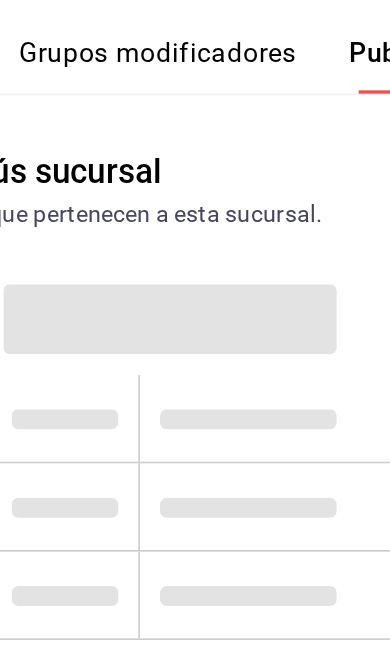 scroll, scrollTop: 0, scrollLeft: 302, axis: horizontal 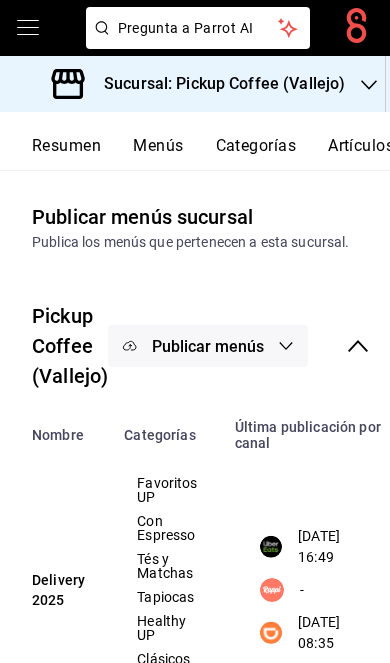 click on "Resumen" at bounding box center (66, 153) 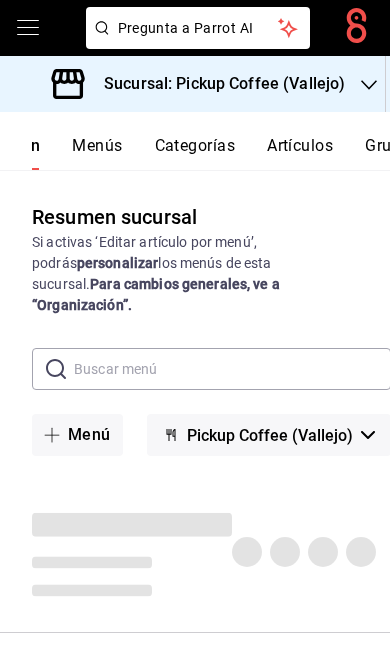 scroll, scrollTop: 0, scrollLeft: 0, axis: both 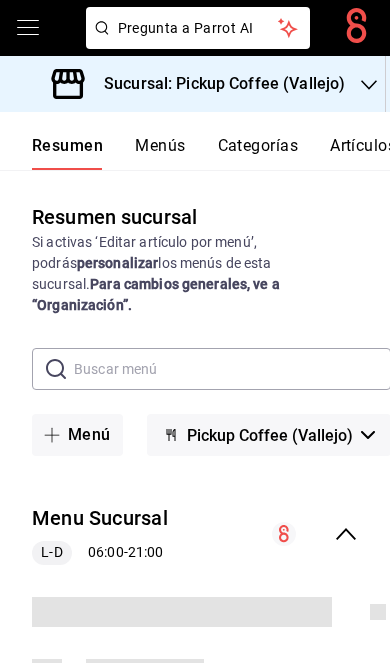 click on "Menu Sucursal L-D 06:00  -  21:00" at bounding box center [195, 534] 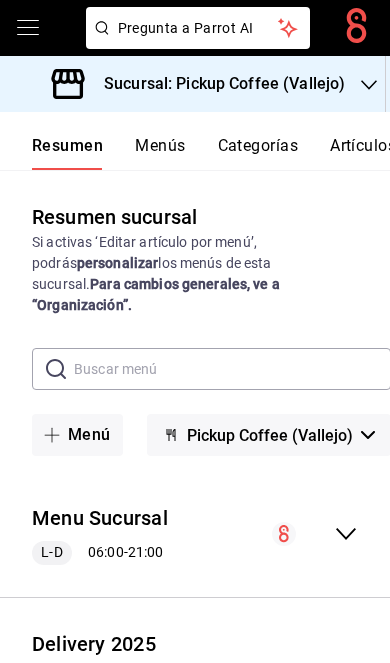 click on "Delivery 2025 L-V 07:30  -  19:00 S 07:30  -  19:00" at bounding box center (195, 676) 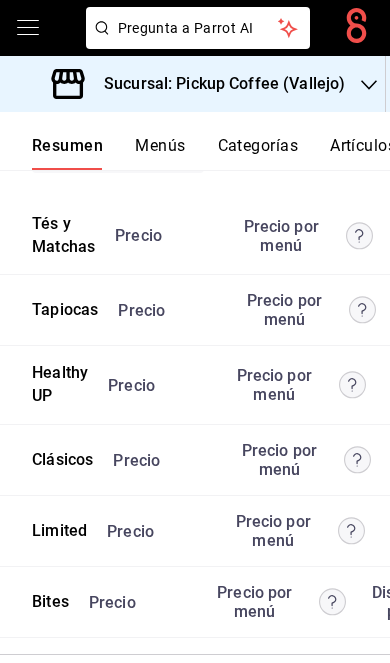 scroll, scrollTop: 5487, scrollLeft: 0, axis: vertical 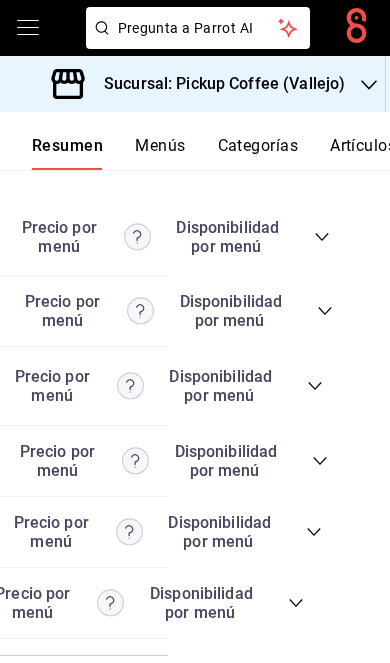 click 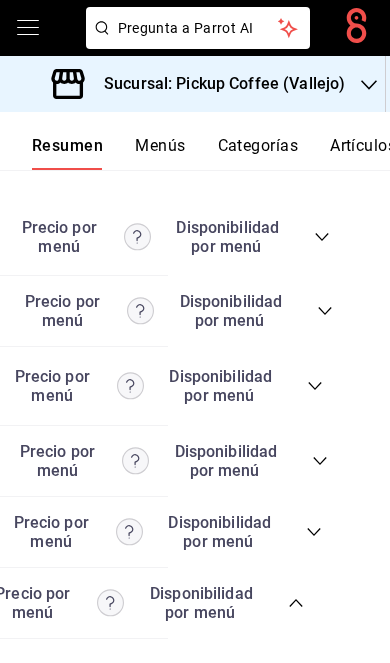 scroll, scrollTop: 5903, scrollLeft: 0, axis: vertical 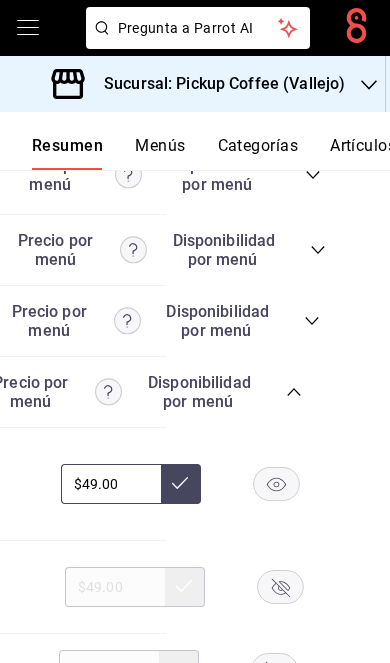 click 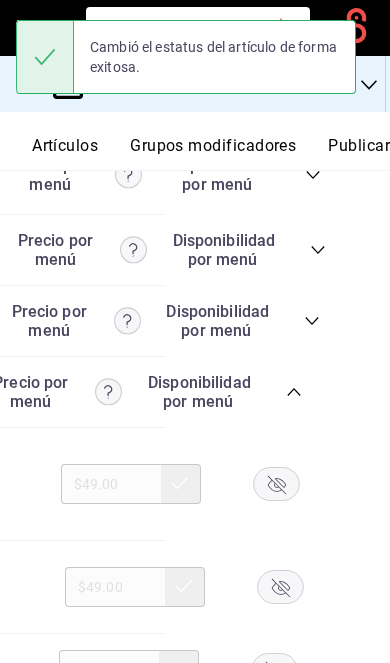 scroll, scrollTop: 0, scrollLeft: 302, axis: horizontal 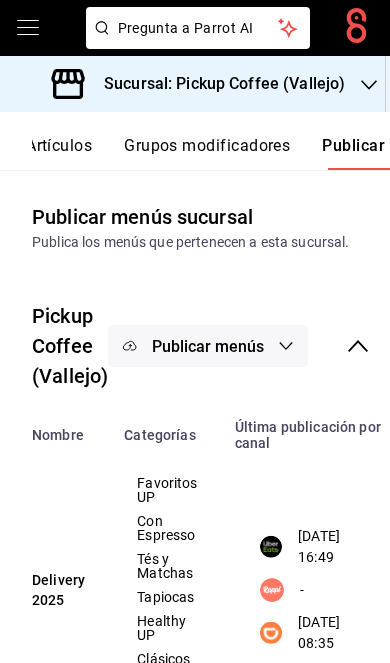 click 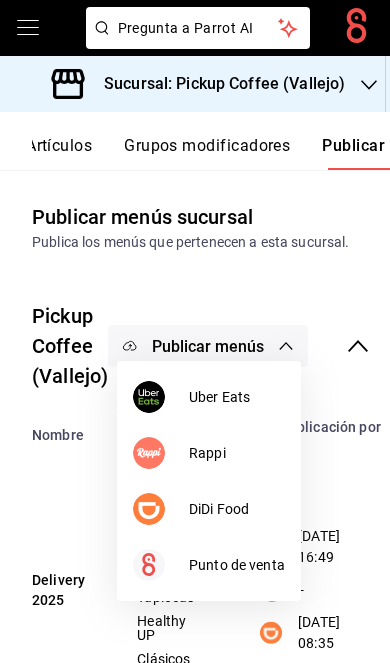 click at bounding box center [195, 331] 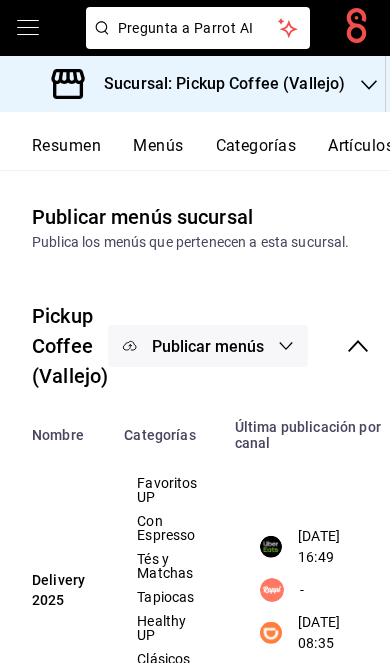 scroll, scrollTop: 0, scrollLeft: -1, axis: horizontal 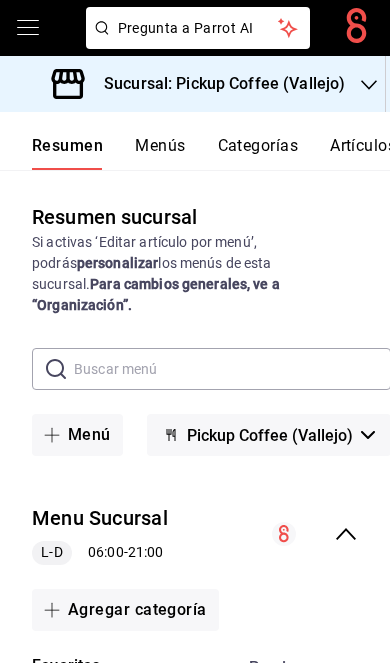 click on "Menu Sucursal L-D 06:00  -  21:00" at bounding box center (195, 534) 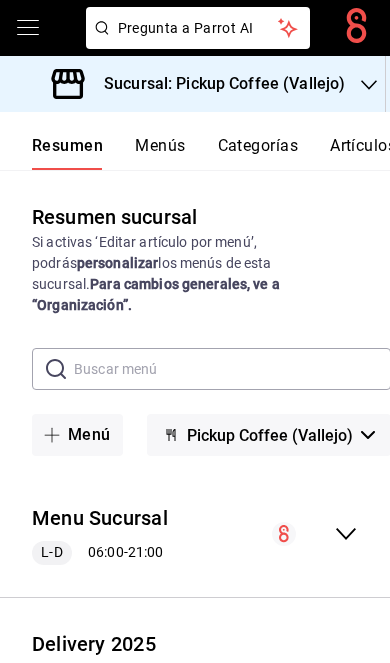 click 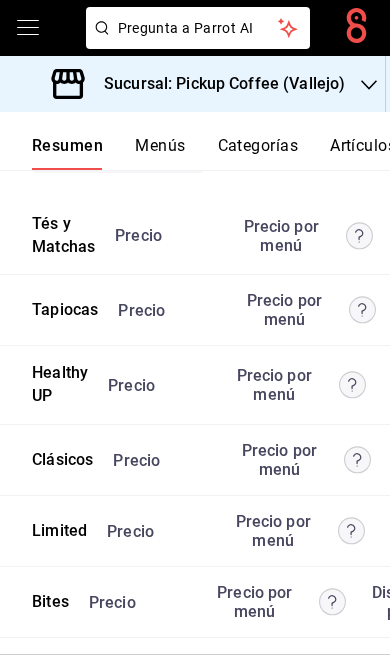 scroll, scrollTop: 5487, scrollLeft: 0, axis: vertical 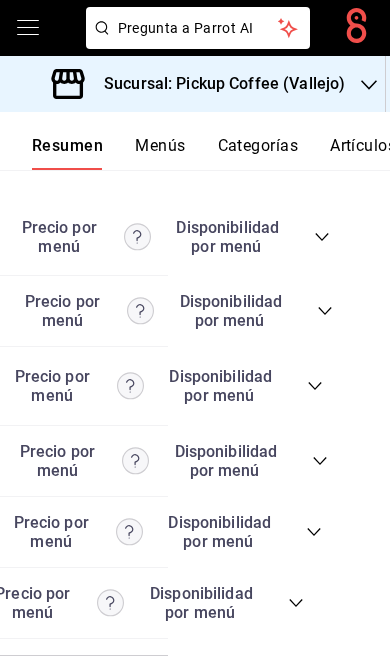 click 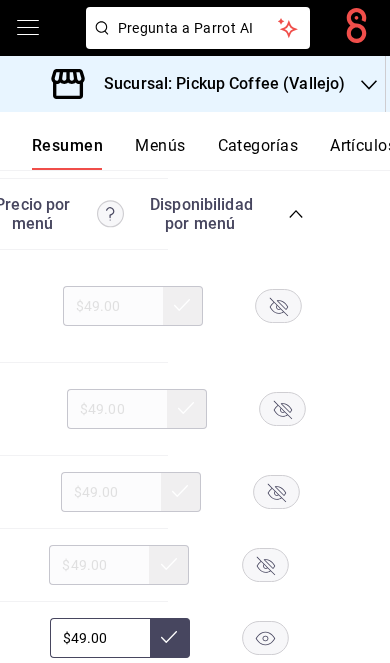 scroll, scrollTop: 5917, scrollLeft: 0, axis: vertical 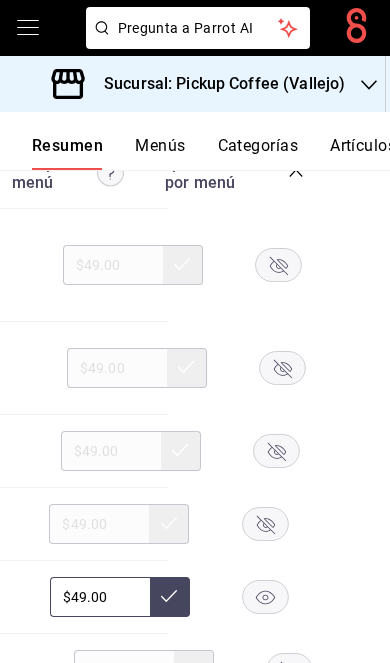click 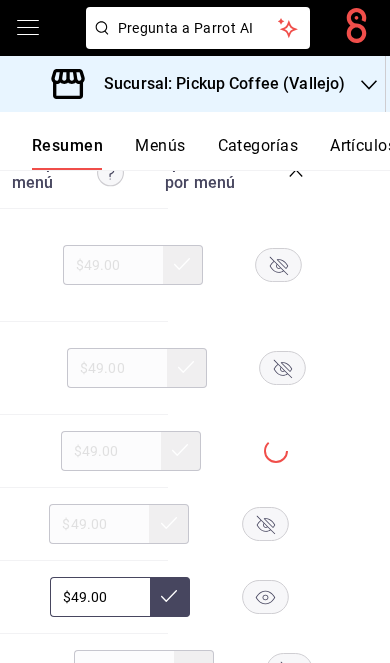 click on "Resumen sucursal Si activas ‘Editar artículo por menú’, podrás  personalizar  los menús de esta sucursal.  Para cambios generales, ve a “Organización”. ​ ​ Menú Pickup Coffee (Vallejo) Menu Sucursal [PERSON_NAME] 06:00  -  21:00 Agregar categoría Favoritos UP Precio Precio por menú   Disponibilidad por menú Mazapán Espresso Elige tu tamaño ,  Escoge tu leche ,  ¿Con sueño? ,  ¿Más dulce? ,  ¿De antojo? $53.00 Caramel Macchiato Elige tu tamaño ,  Escoge tu leche ,  ¿Con sueño? ,  ¿Más dulce? ,  ¿De antojo? $47.00 French Vainilla Latte Elige tu tamaño ,  Escoge tu leche ,  ¿Con sueño? ,  ¿Más dulce? ,  ¿De antojo? $47.00 Nutelatte Elige tu tamaño ,  Escoge tu leche ,  ¿Con sueño? ,  ¿Más dulce? ,  ¿De antojo? $43.00 Cajelatte Elige tu tamaño ,  Escoge tu leche ,  ¿Con sueño? ,  ¿Más dulce? ,  ¿De antojo? $43.00 Horchata Elige tu tamaño ,  Escoge tu leche ,  ¿Con sueño? ,  ¿Más dulce? ,  ¿De antojo? $43.00 Spanish Latte Elige tu tamaño ,  Escoge tu leche ,  ,  ," at bounding box center [195, -2337] 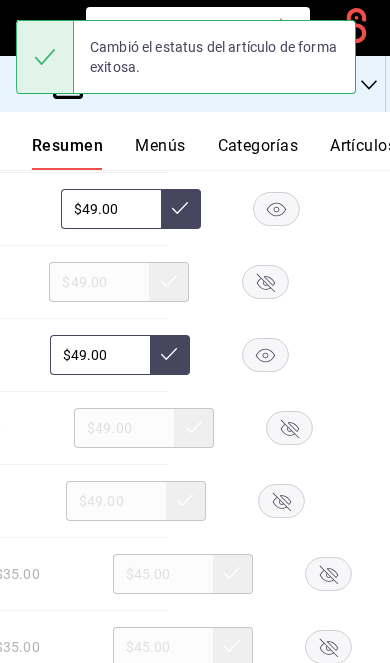 scroll, scrollTop: 6159, scrollLeft: 0, axis: vertical 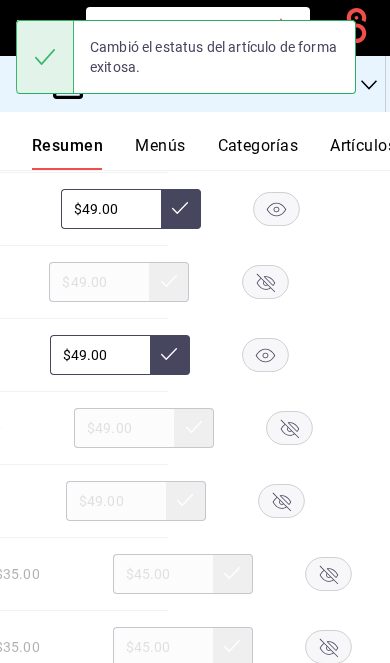 click 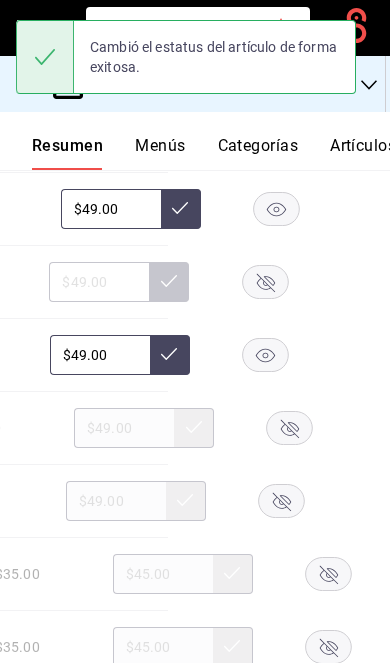 click 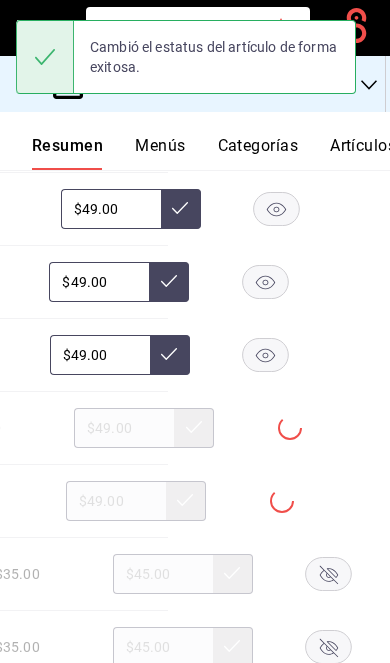 click 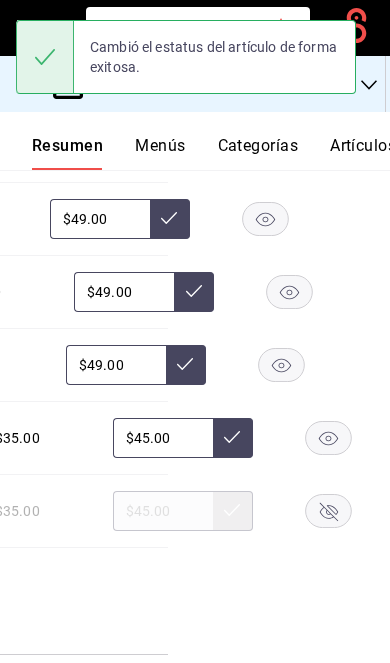 click 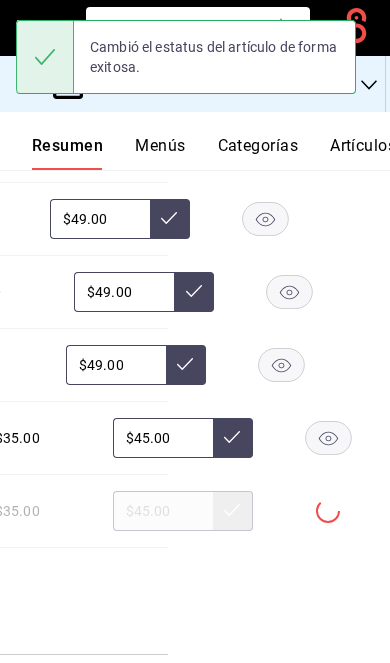 scroll, scrollTop: 6294, scrollLeft: 0, axis: vertical 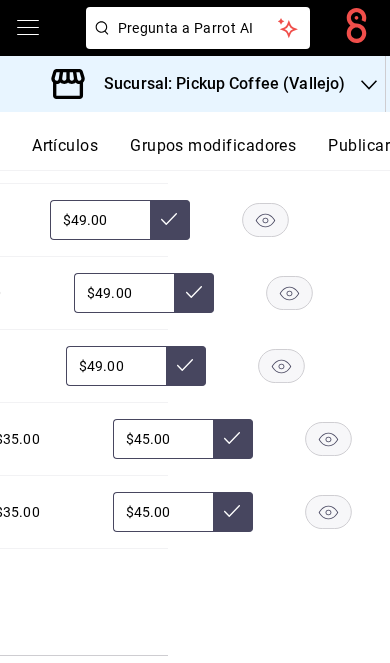 click on "Sucursal: Pickup Coffee (Vallejo)" at bounding box center (200, 84) 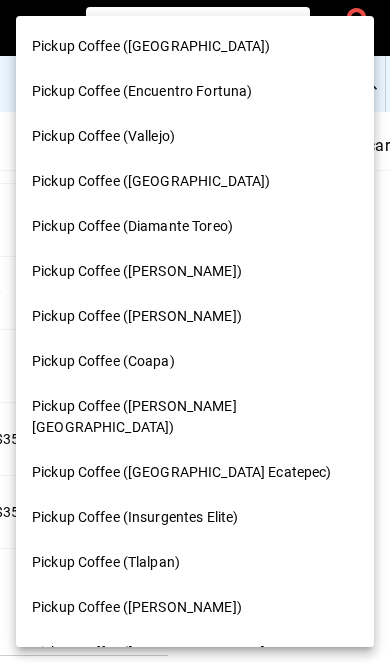 click at bounding box center (195, 331) 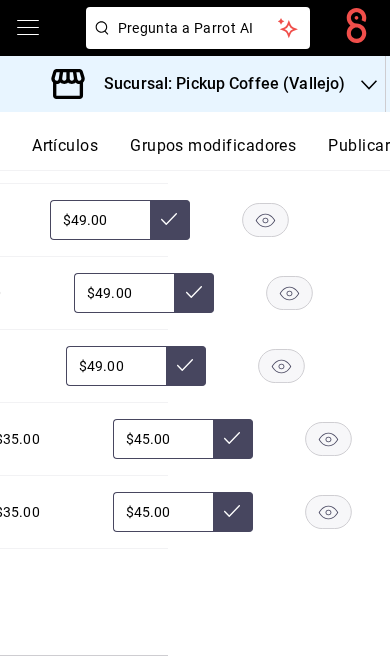 click on "Publicar" at bounding box center [359, 153] 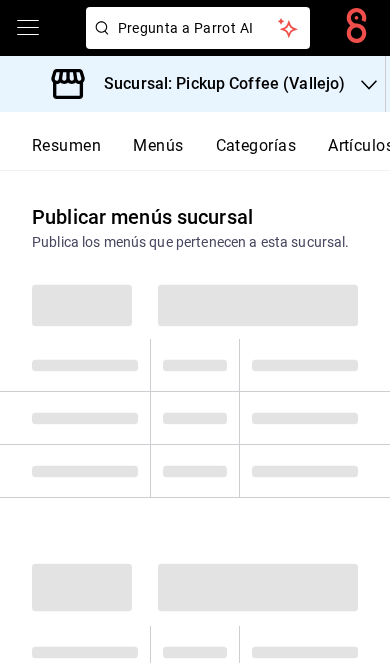 click on "Sucursal: Pickup Coffee (Vallejo)" at bounding box center [200, 84] 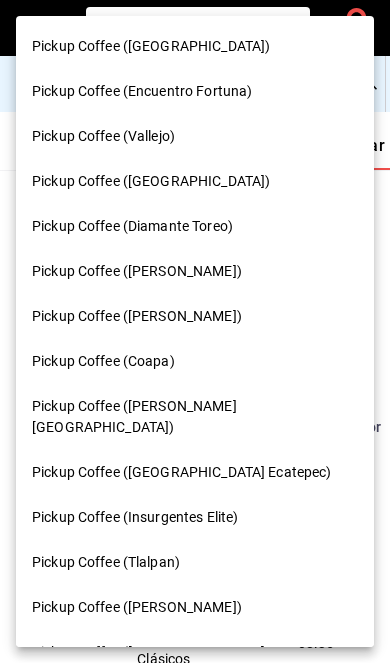 click at bounding box center (195, 331) 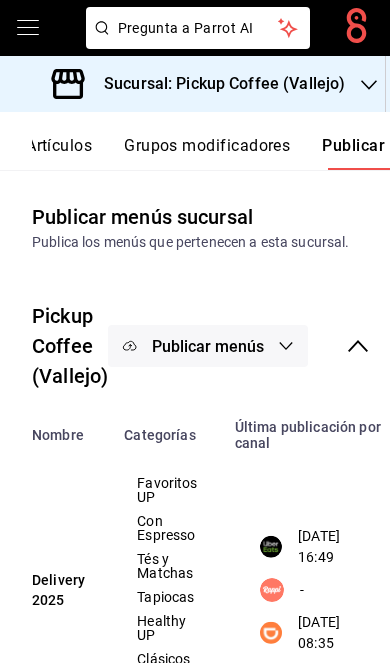 scroll, scrollTop: 0, scrollLeft: 0, axis: both 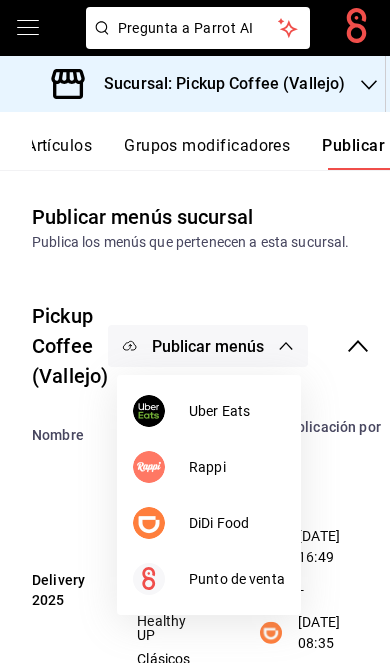 click on "DiDi Food" at bounding box center (237, 523) 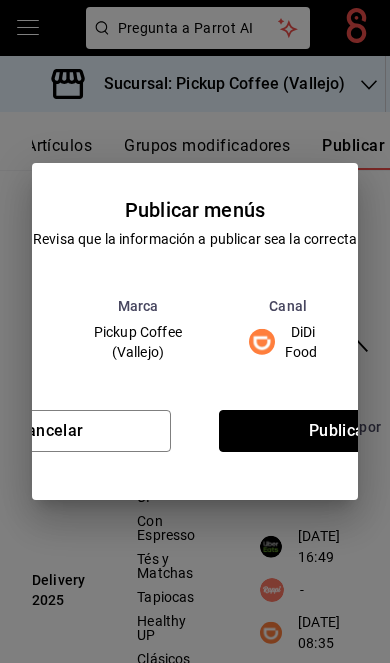 click on "Publicar" at bounding box center (340, 431) 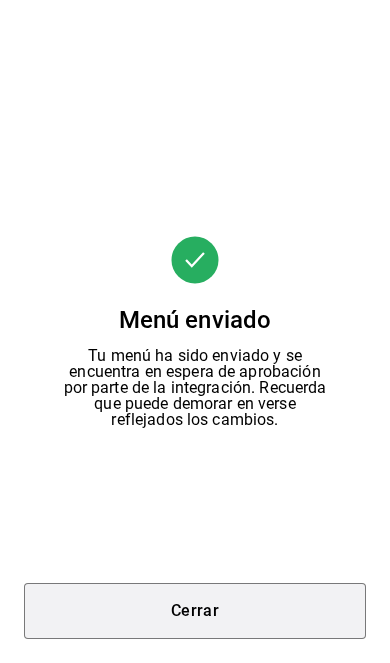 click on "Cerrar" at bounding box center [195, 611] 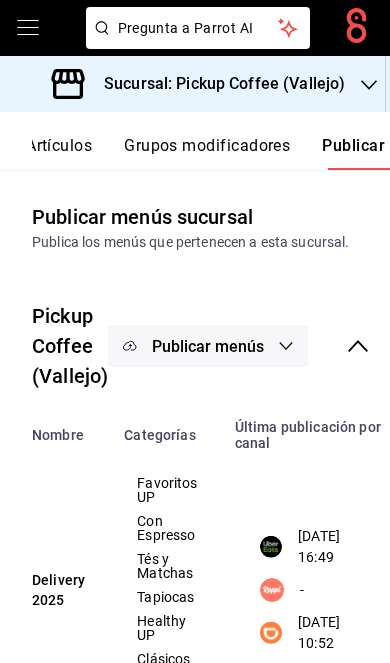 click on "Publicar menús" at bounding box center [208, 346] 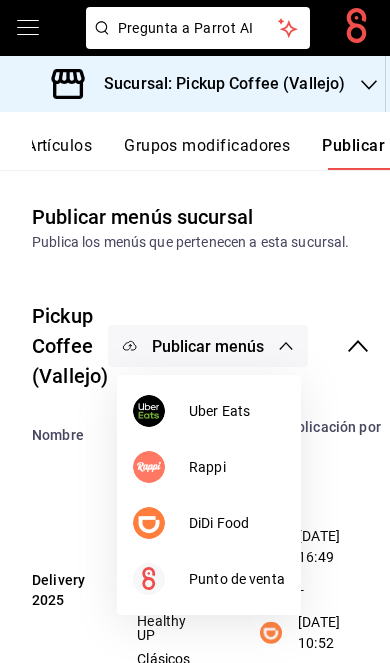 click on "Uber Eats" at bounding box center [237, 411] 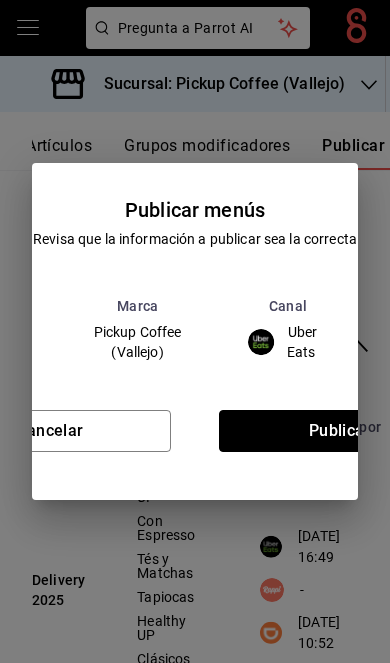 click on "Publicar" at bounding box center [340, 431] 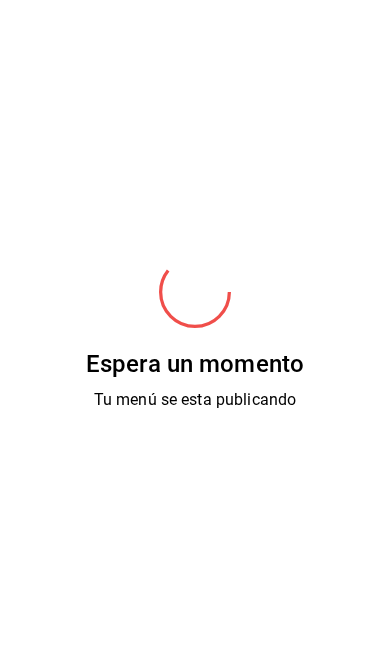 click on "Espera un momento Tu menú se esta publicando" at bounding box center [195, 331] 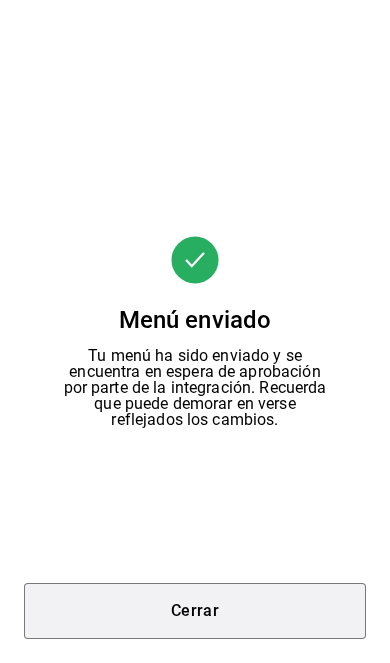 click on "Cerrar" at bounding box center (195, 611) 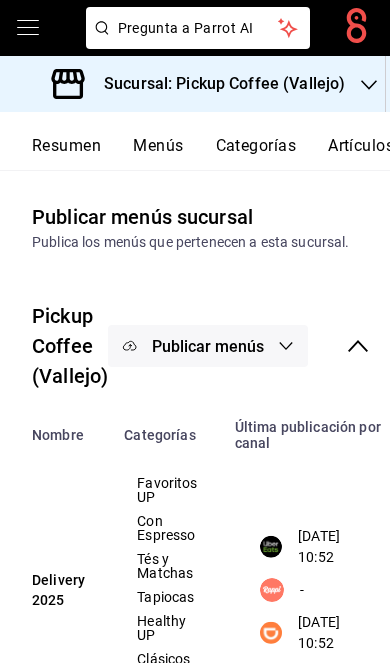 scroll, scrollTop: 0, scrollLeft: 0, axis: both 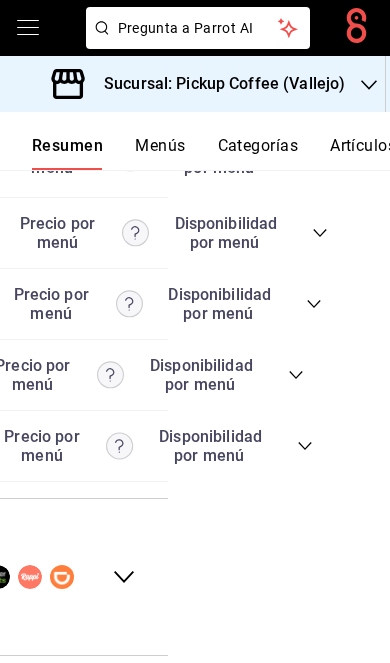 click on "Delivery 2025 L-V 07:30  -  19:00 S 07:30  -  19:00" at bounding box center (-27, 577) 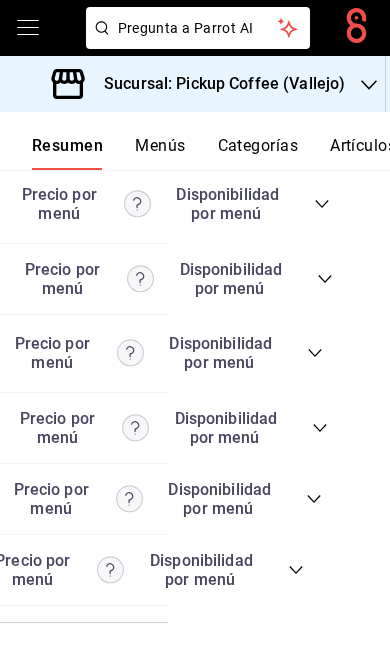 scroll, scrollTop: 11017, scrollLeft: 0, axis: vertical 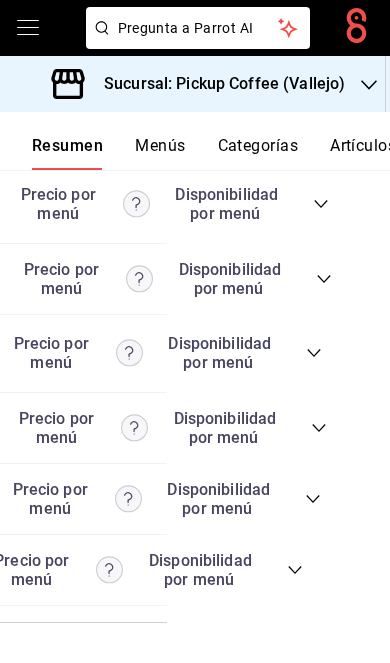 click 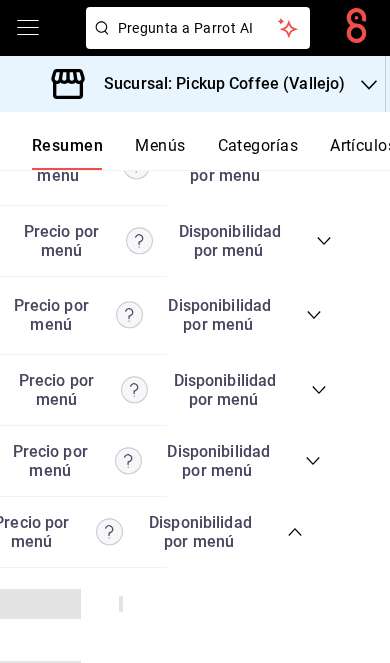 scroll, scrollTop: 0, scrollLeft: 222, axis: horizontal 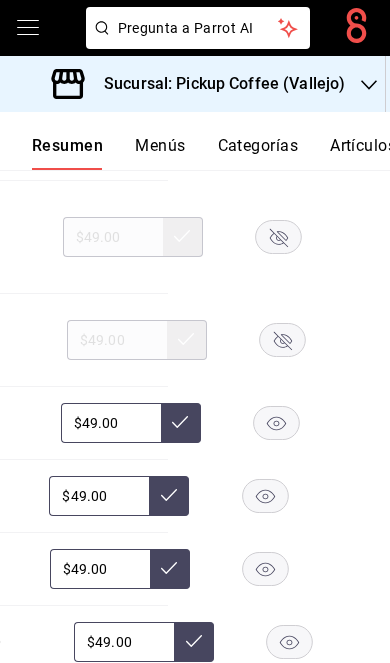 click 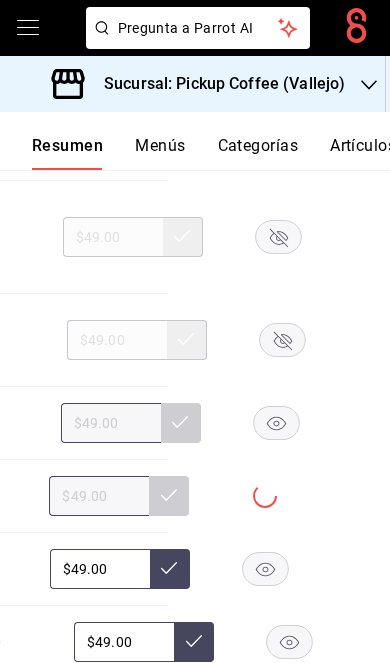 scroll, scrollTop: 11802, scrollLeft: 0, axis: vertical 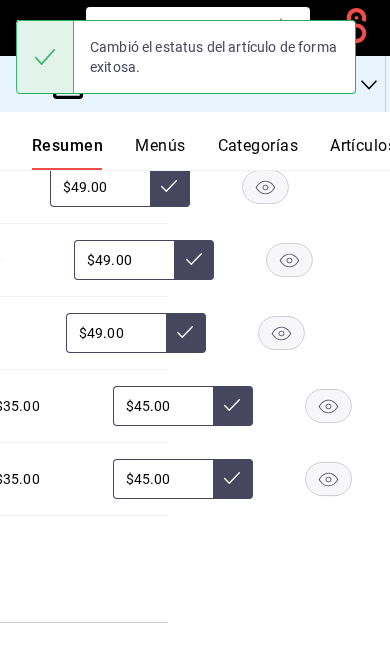 click 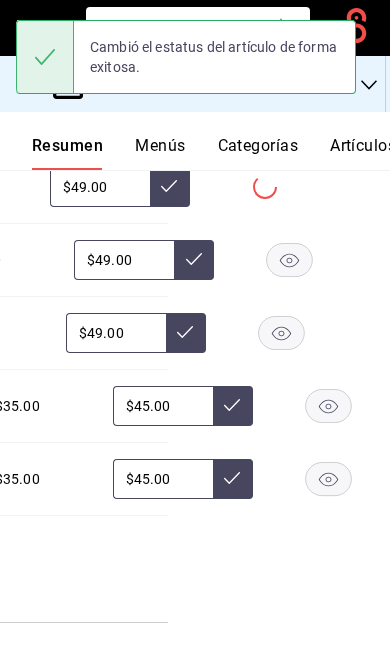 click 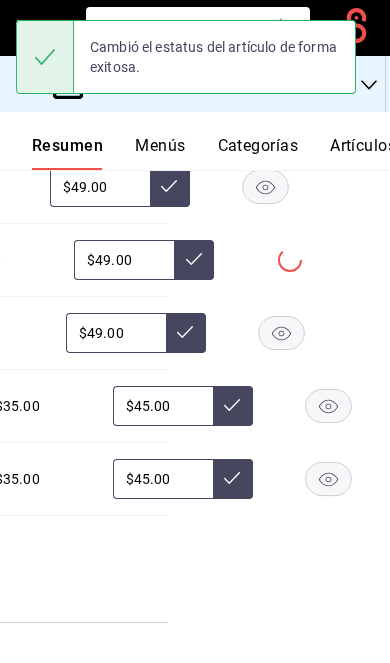 click 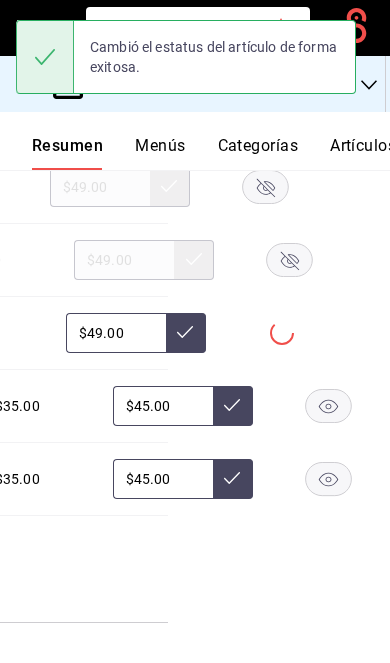 click 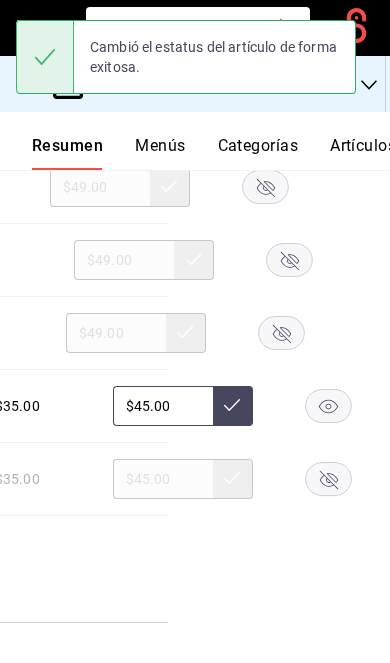 click 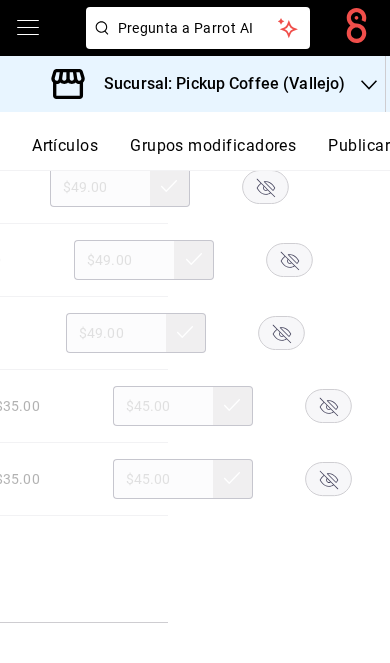 scroll, scrollTop: 0, scrollLeft: 302, axis: horizontal 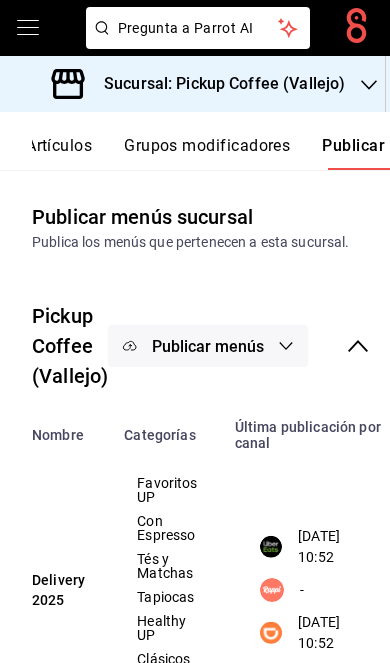click on "Publicar menús" at bounding box center (208, 346) 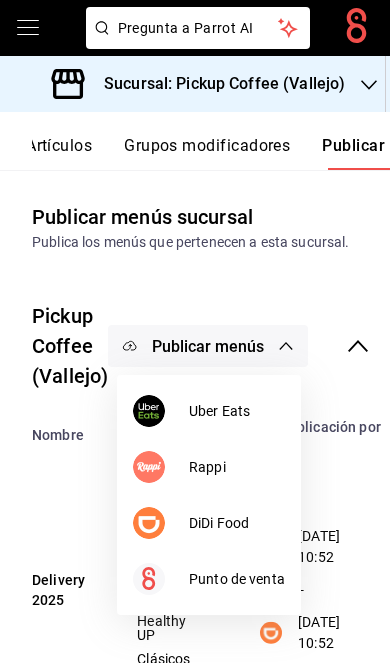 click on "DiDi Food" at bounding box center (209, 523) 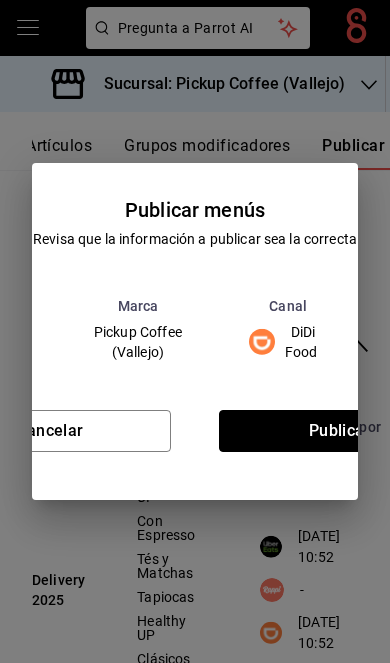 click on "Publicar" at bounding box center (340, 431) 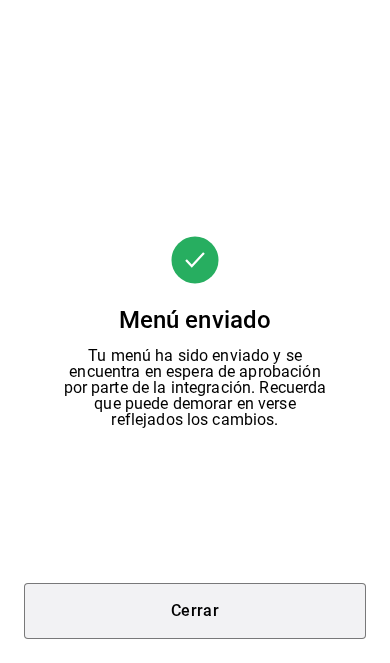 click on "Cerrar" at bounding box center (195, 611) 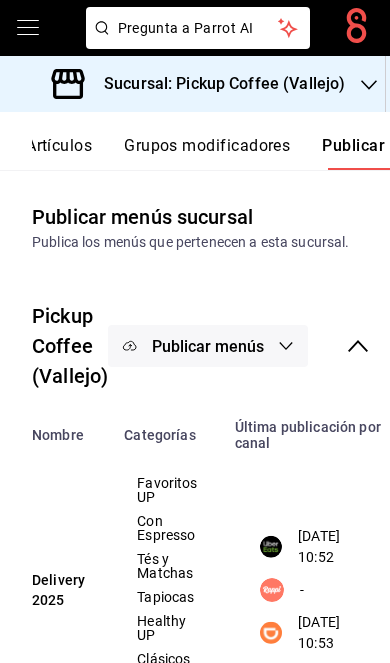 click on "Publicar menús" at bounding box center (208, 346) 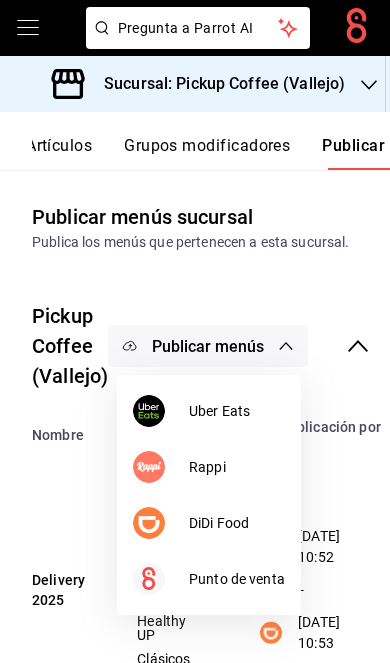 click on "Uber Eats" at bounding box center [237, 411] 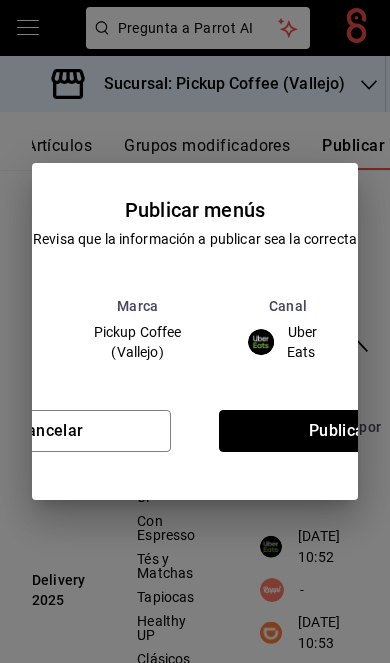 click on "Publicar" at bounding box center [340, 431] 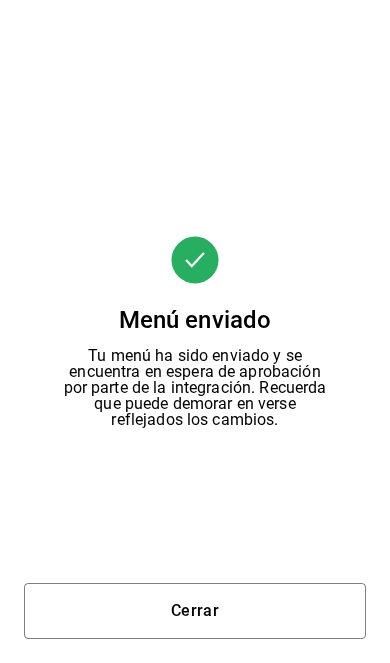 click on "Cerrar" at bounding box center (195, 611) 